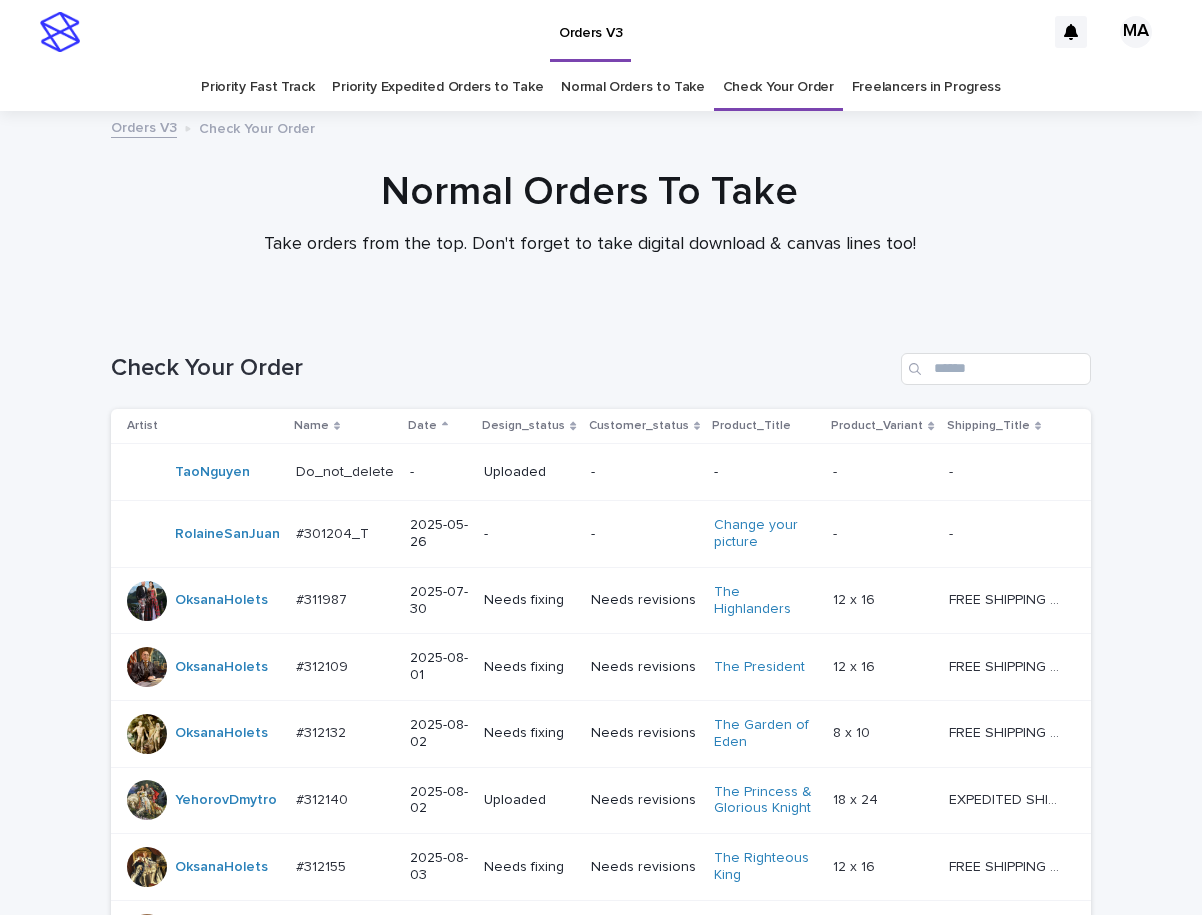 scroll, scrollTop: 0, scrollLeft: 0, axis: both 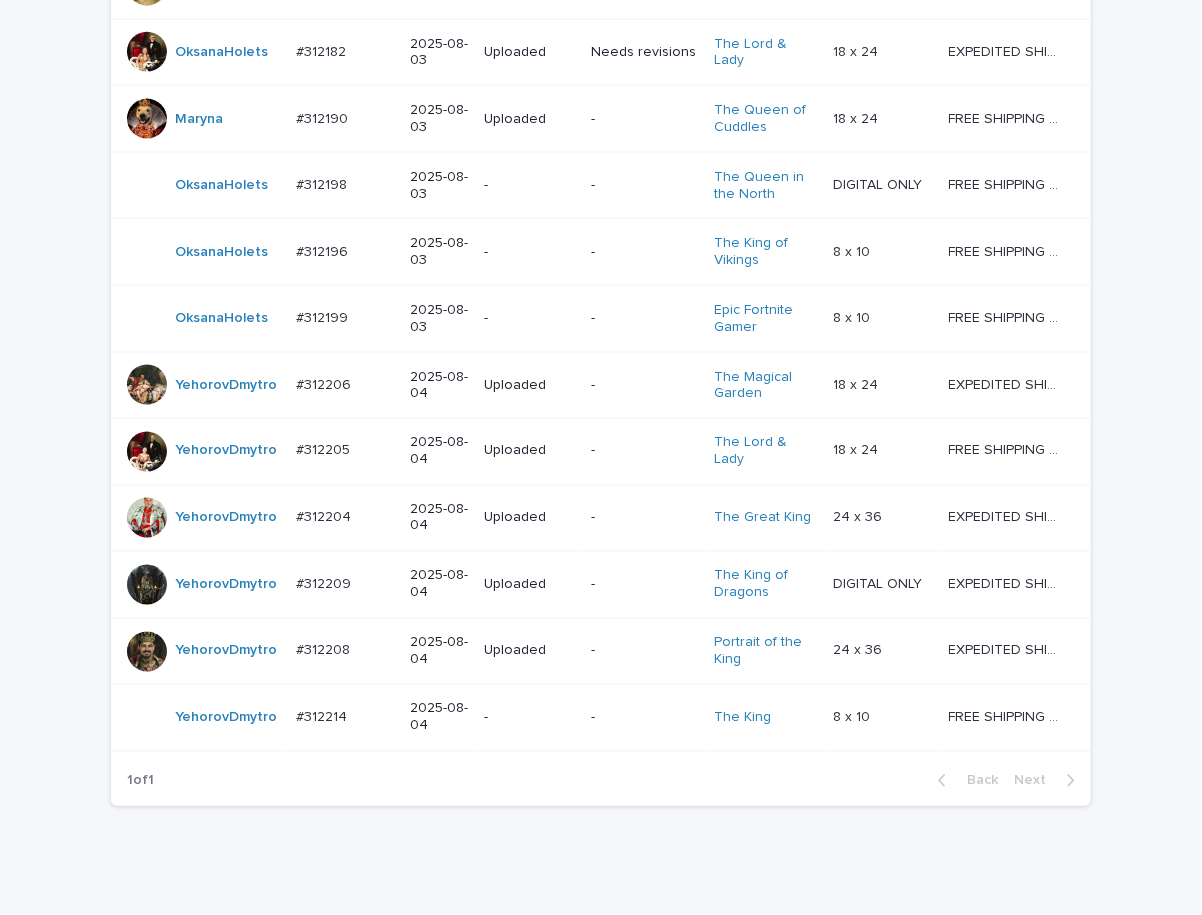 click on "Loading... Saving… Loading... Saving… Check Your Order Artist Name Date Design_status Customer_status Product_Title Product_Variant Shipping_Title [PERSON]   Do_not_delete Do_not_delete   - Uploaded - - - -   - -   [PERSON]   #[ID] #[ID]   [DATE] Uploaded Needs revisions The Equestrian Lady   DIGITAL ONLY DIGITAL ONLY   FREE SHIPPING - preview in 1-2 business days, after your approval delivery will take 5-10 business days FREE SHIPPING - preview in 1-2 business days, after your approval delivery will take 5-10 business days   [PERSON]   #[ID]_T #[ID]_T   [DATE] - - Change your picture   - -   - -   [PERSON]   #[ID] #[ID]   [DATE] Uploaded Needs revisions" at bounding box center (601, 77) 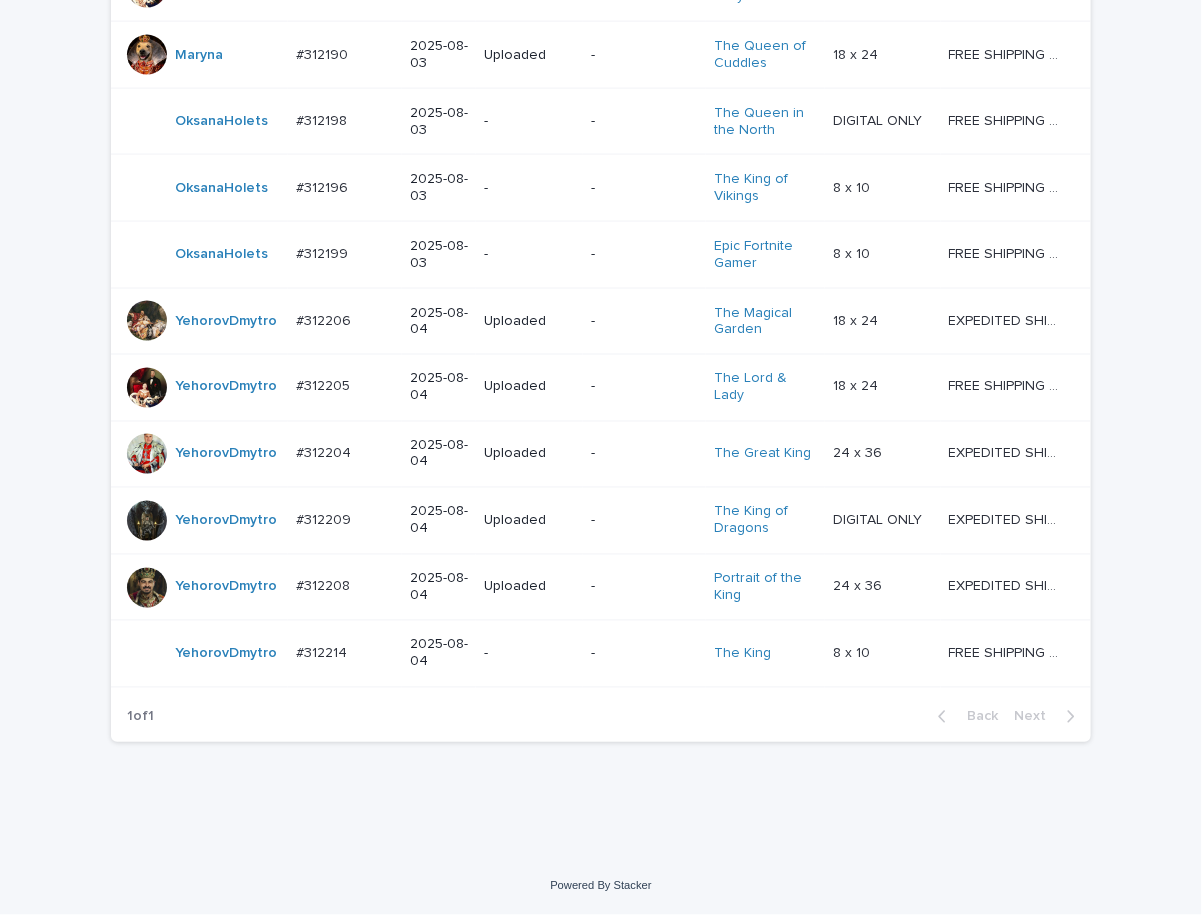 scroll, scrollTop: 1148, scrollLeft: 0, axis: vertical 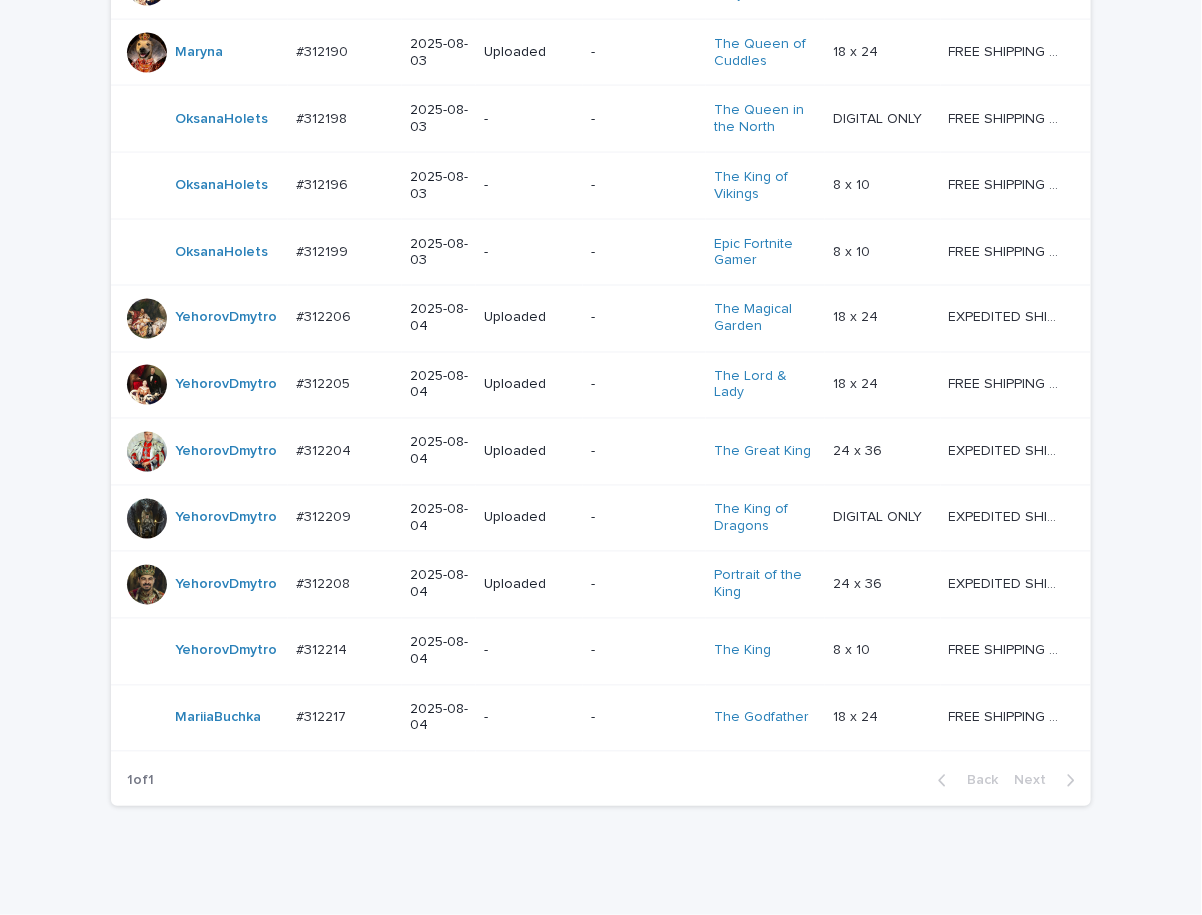 click on "Loading... Saving… Loading... Saving… Check Your Order Artist Name Date Design_status Customer_status Product_Title Product_Variant Shipping_Title TaoNguyen   Do_not_delete Do_not_delete   - Uploaded - - - -   - -   YehorovDmytro   #293629 #293629   2025-04-17 Uploaded Needs revisions The Equestrian Lady   DIGITAL ONLY DIGITAL ONLY   FREE SHIPPING - preview in 1-2 business days, after your approval delivery will take 5-10 business days FREE SHIPPING - preview in 1-2 business days, after your approval delivery will take 5-10 business days   RolaineSanJuan   #301204_T #301204_T   2025-05-26 - - Change your picture   - -   - -   OksanaHolets   #311987 #311987   2025-07-30 Uploaded Needs revisions The Highlanders   12 x 16 12 x 16   FREE SHIPPING - preview in 1-2 business days, after your approval delivery will take 5-10 b.d. FREE SHIPPING - preview in 1-2 business days, after your approval delivery will take 5-10 b.d.   OksanaHolets   #312109 #312109   2025-08-01 Uploaded Needs revisions" at bounding box center (601, 10) 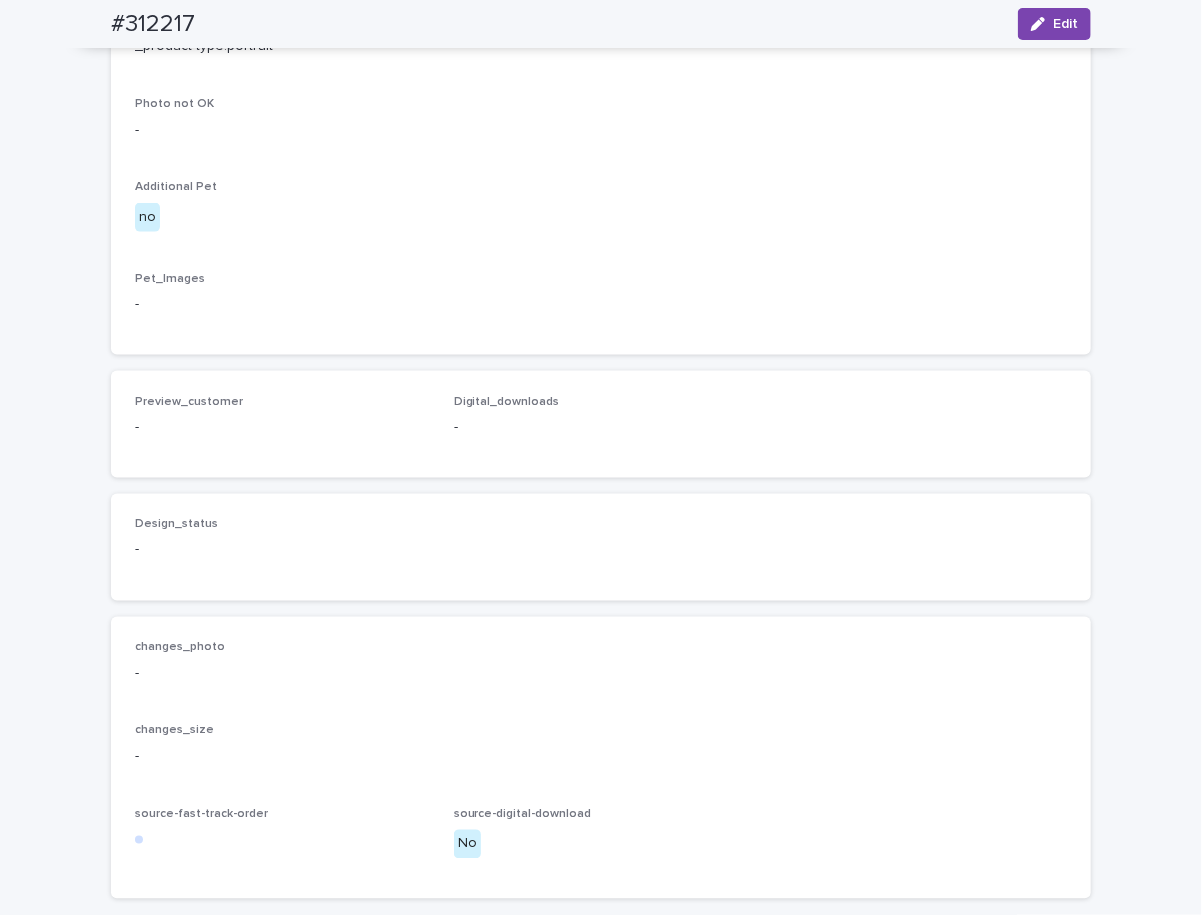 scroll, scrollTop: 479, scrollLeft: 0, axis: vertical 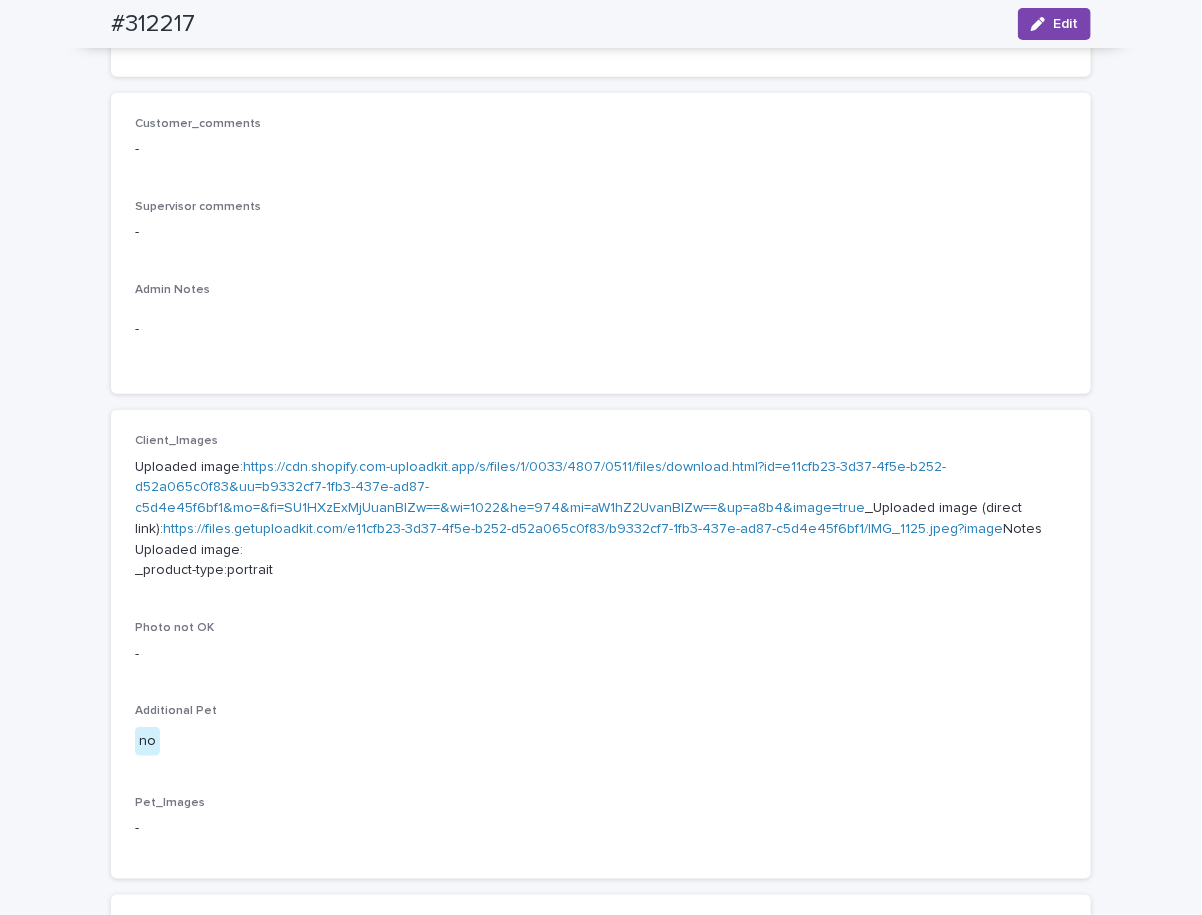 click on "https://cdn.shopify.com-uploadkit.app/s/files/1/0033/4807/0511/files/download.html?id=e11cfb23-3d37-4f5e-b252-d52a065c0f83&uu=b9332cf7-1fb3-437e-ad87-c5d4e45f6bf1&mo=&fi=SU1HXzExMjUuanBlZw==&wi=1022&he=974&mi=aW1hZ2UvanBlZw==&up=a8b4&image=true" at bounding box center [540, 488] 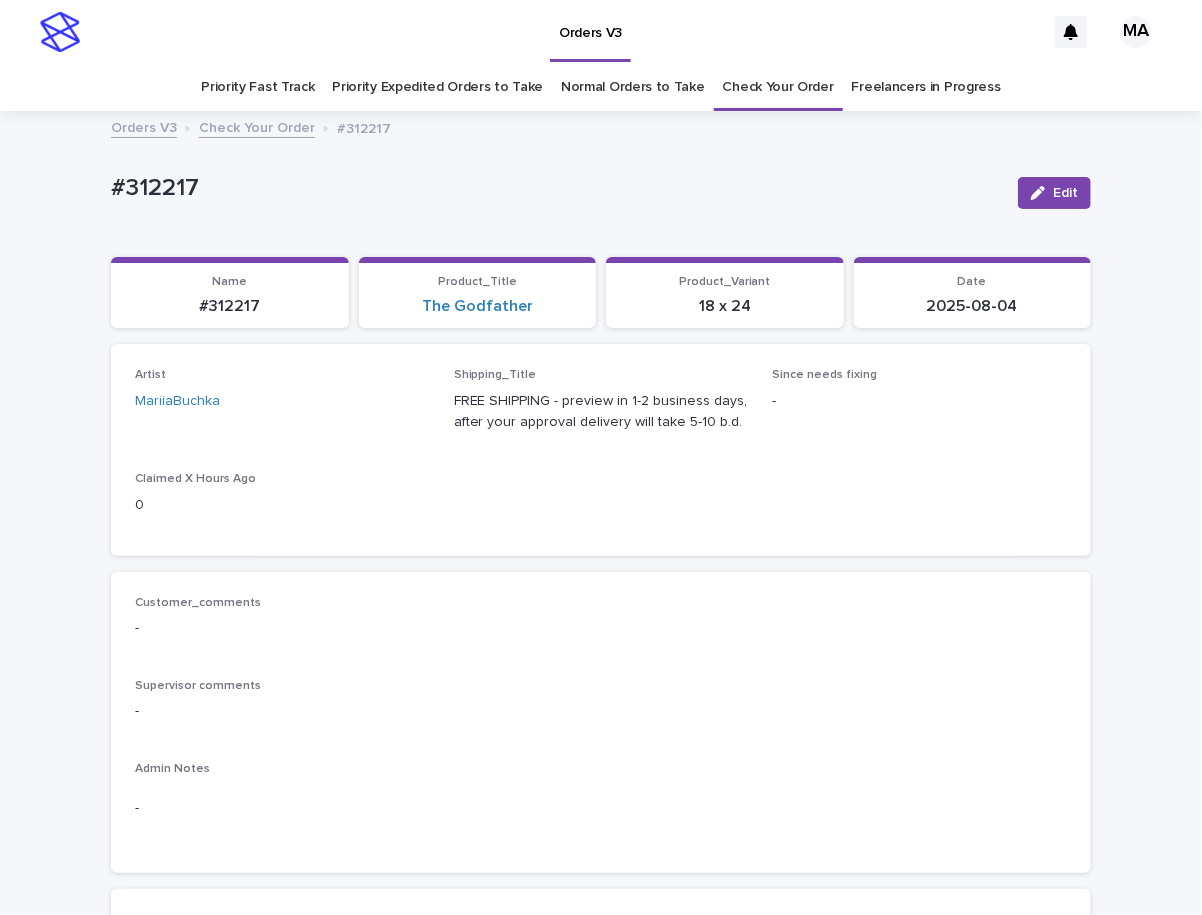 click on "Loading... Saving… Loading... Saving… #312217 Edit #312217 Edit Sorry, there was an error saving your record. Please try again. Please fill out the required fields below. Loading... Saving… Loading... Saving… Loading... Saving… Name #312217 Product_Title The Godfather   Product_Variant 18 x 24 Date 2025-08-04 Loading... Saving… Artist MariiaBuchka   Shipping_Title FREE SHIPPING - preview in 1-2 business days, after your approval delivery will take 5-10 b.d. Since needs fixing - Claimed X Hours Ago 0 Loading... Saving… Customer_comments - Supervisor comments - Admin Notes - Loading... Saving… Client_Images Uploaded image: https://cdn.shopify.com-uploadkit.app/s/files/1/0033/4807/0511/files/download.html?id=e11cfb23-3d37-4f5e-b252-d52a065c0f83&uu=b9332cf7-1fb3-437e-ad87-c5d4e45f6bf1&mo=&fi=SU1HXzExMjUuanBlZw==&wi=1022&he=974&mi=aW1hZ2UvanBlZw==&up=a8b4&image=true
_Uploaded image (direct link):
Notes Uploaded image:
_product-type:portrait Photo not OK - Additional Pet no Pet_Images - Loading..." at bounding box center [601, 1065] 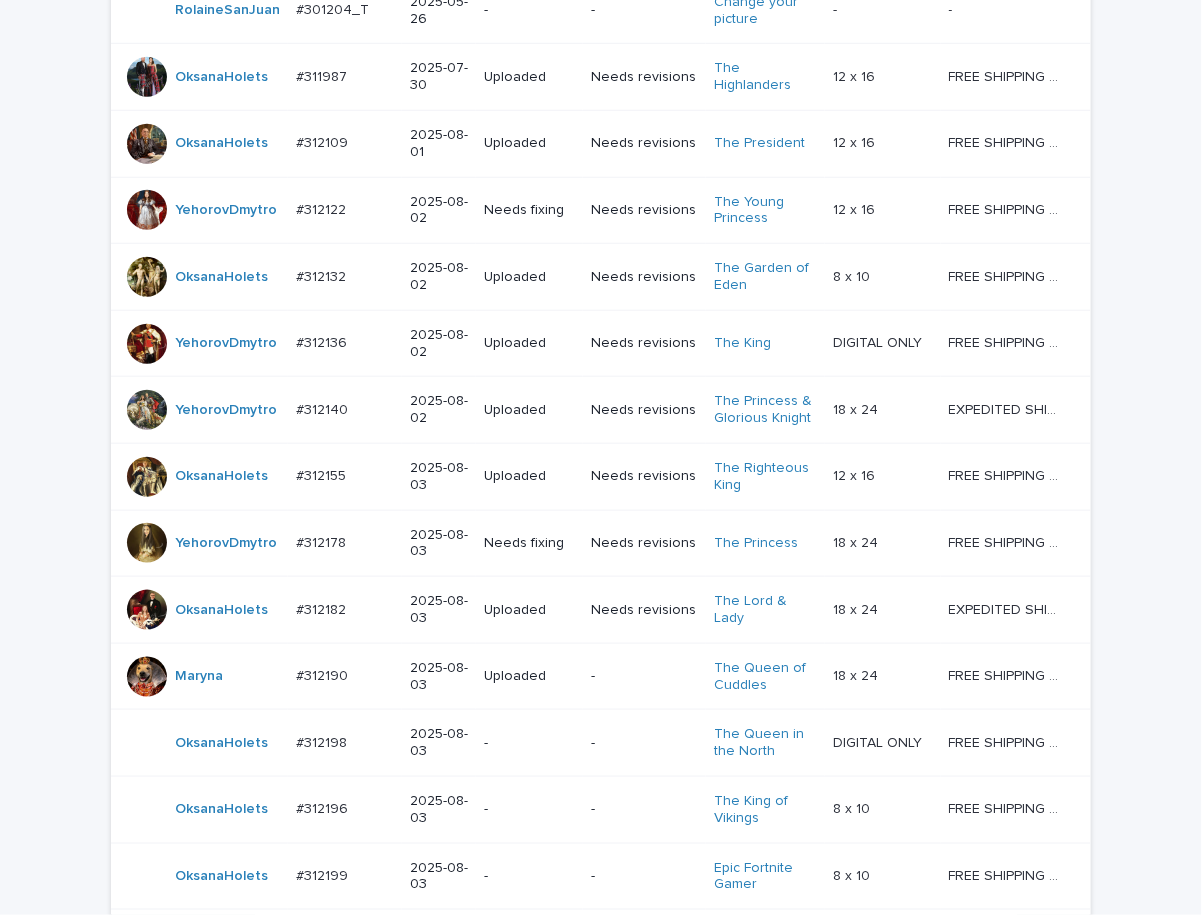 scroll, scrollTop: 1281, scrollLeft: 0, axis: vertical 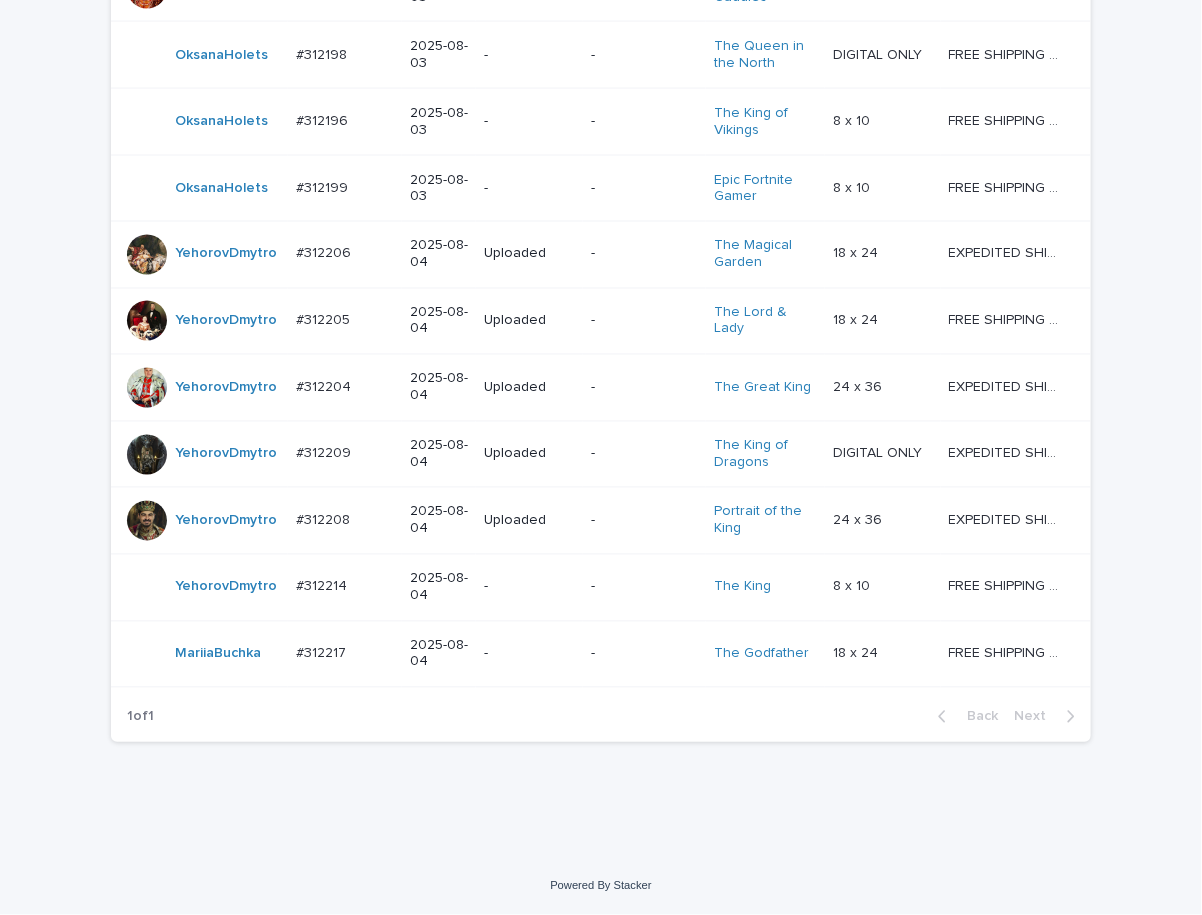 click on "Loading... Saving… Loading... Saving… Check Your Order Artist Name Date Design_status Customer_status Product_Title Product_Variant Shipping_Title TaoNguyen   Do_not_delete Do_not_delete   - Uploaded - - - -   - -   YehorovDmytro   #293629 #293629   2025-04-17 Uploaded Needs revisions The Equestrian Lady   DIGITAL ONLY DIGITAL ONLY   FREE SHIPPING - preview in 1-2 business days, after your approval delivery will take 5-10 business days FREE SHIPPING - preview in 1-2 business days, after your approval delivery will take 5-10 business days   RolaineSanJuan   #301204_T #301204_T   2025-05-26 - - Change your picture   - -   - -   OksanaHolets   #311987 #311987   2025-07-30 Uploaded Needs revisions The Highlanders   12 x 16 12 x 16   FREE SHIPPING - preview in 1-2 business days, after your approval delivery will take 5-10 b.d. FREE SHIPPING - preview in 1-2 business days, after your approval delivery will take 5-10 b.d.   OksanaHolets   #312109 #312109   2025-08-01 Uploaded Needs revisions" at bounding box center [601, -54] 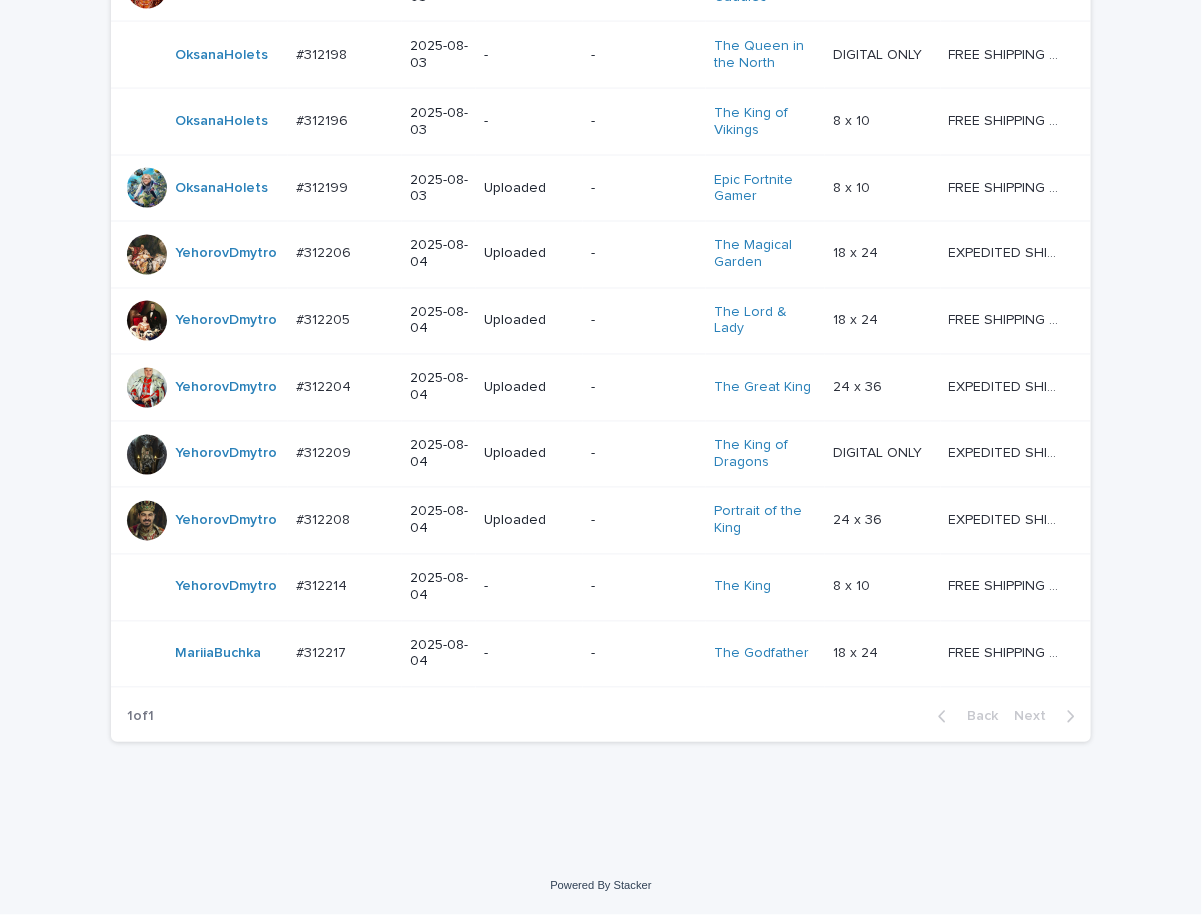 click on "Loading... Saving… Loading... Saving… Check Your Order Artist Name Date Design_status Customer_status Product_Title Product_Variant Shipping_Title TaoNguyen   Do_not_delete Do_not_delete   - Uploaded - - - -   - -   YehorovDmytro   #293629 #293629   2025-04-17 Uploaded Needs revisions The Equestrian Lady   DIGITAL ONLY DIGITAL ONLY   FREE SHIPPING - preview in 1-2 business days, after your approval delivery will take 5-10 business days FREE SHIPPING - preview in 1-2 business days, after your approval delivery will take 5-10 business days   RolaineSanJuan   #301204_T #301204_T   2025-05-26 - - Change your picture   - -   - -   OksanaHolets   #311987 #311987   2025-07-30 Uploaded Needs revisions The Highlanders   12 x 16 12 x 16   FREE SHIPPING - preview in 1-2 business days, after your approval delivery will take 5-10 b.d. FREE SHIPPING - preview in 1-2 business days, after your approval delivery will take 5-10 b.d.   OksanaHolets   #312109 #312109   2025-08-01 Uploaded Needs revisions" at bounding box center (601, -54) 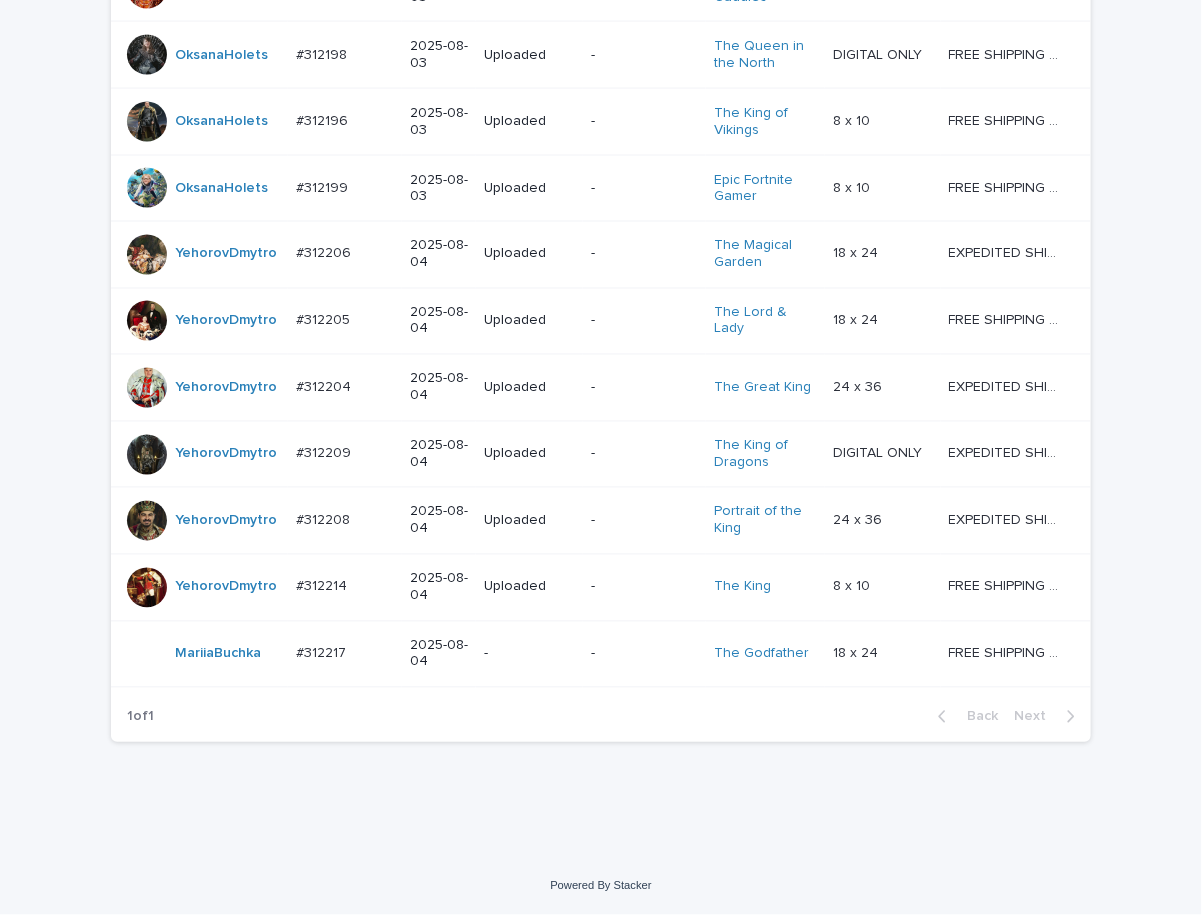click on "Loading... Saving… Loading... Saving… Check Your Order Artist Name Date Design_status Customer_status Product_Title Product_Variant Shipping_Title TaoNguyen   Do_not_delete Do_not_delete   - Uploaded - - - -   - -   YehorovDmytro   #293629 #293629   2025-04-17 Uploaded Needs revisions The Equestrian Lady   DIGITAL ONLY DIGITAL ONLY   FREE SHIPPING - preview in 1-2 business days, after your approval delivery will take 5-10 business days FREE SHIPPING - preview in 1-2 business days, after your approval delivery will take 5-10 business days   RolaineSanJuan   #301204_T #301204_T   2025-05-26 - - Change your picture   - -   - -   OksanaHolets   #311987 #311987   2025-07-30 Uploaded Needs revisions The Highlanders   12 x 16 12 x 16   FREE SHIPPING - preview in 1-2 business days, after your approval delivery will take 5-10 b.d. FREE SHIPPING - preview in 1-2 business days, after your approval delivery will take 5-10 b.d.   OksanaHolets   #312109 #312109   2025-08-01 Uploaded Needs revisions" at bounding box center (601, -54) 